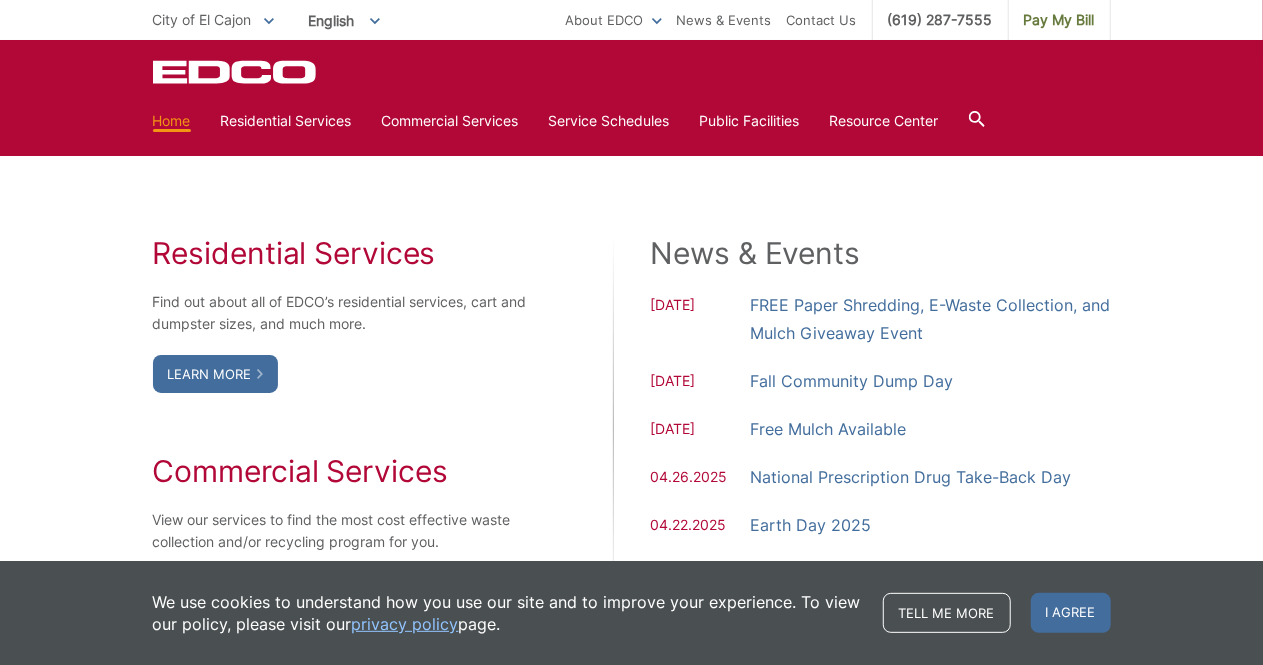 scroll, scrollTop: 1066, scrollLeft: 0, axis: vertical 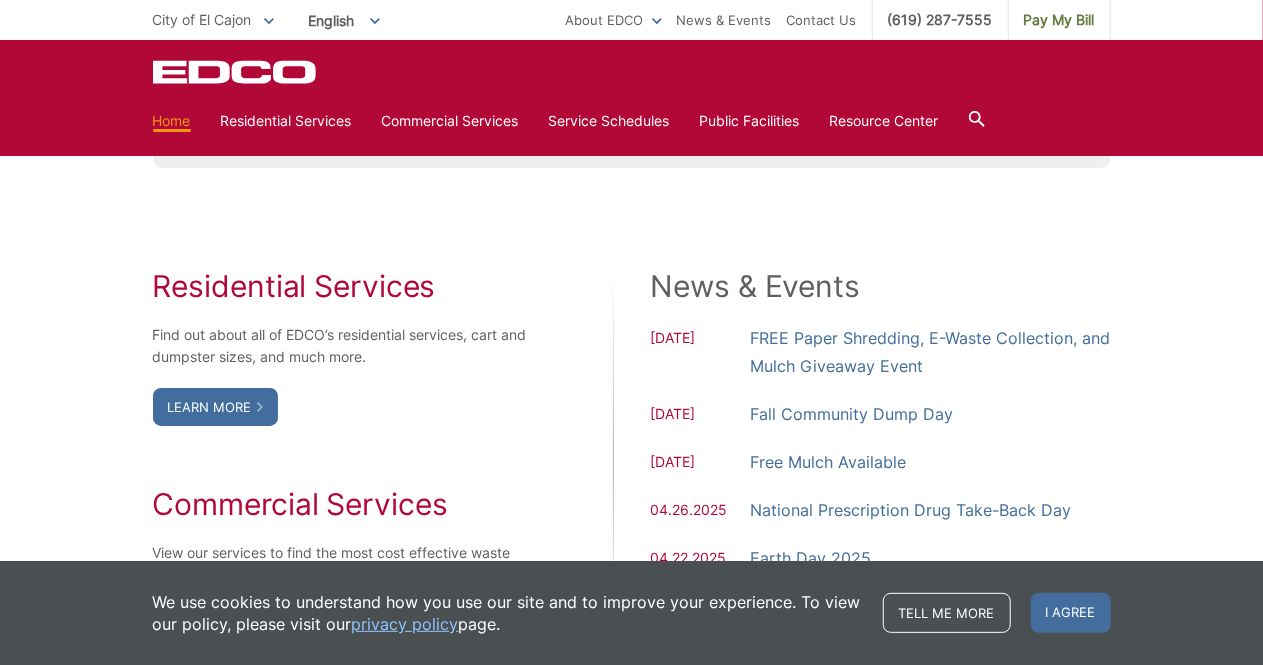 click on "Residential Services
Find out about all of EDCO’s residential services, cart and dumpster sizes, and much more.
Learn More
Commercial Services
View our services to find the most cost effective waste collection and/or recycling program for you.
Learn More
News & Events
[DATE]
FREE Paper Shredding, E-Waste Collection, and Mulch Giveaway Event
[DATE]
[DATE]" at bounding box center (632, 456) 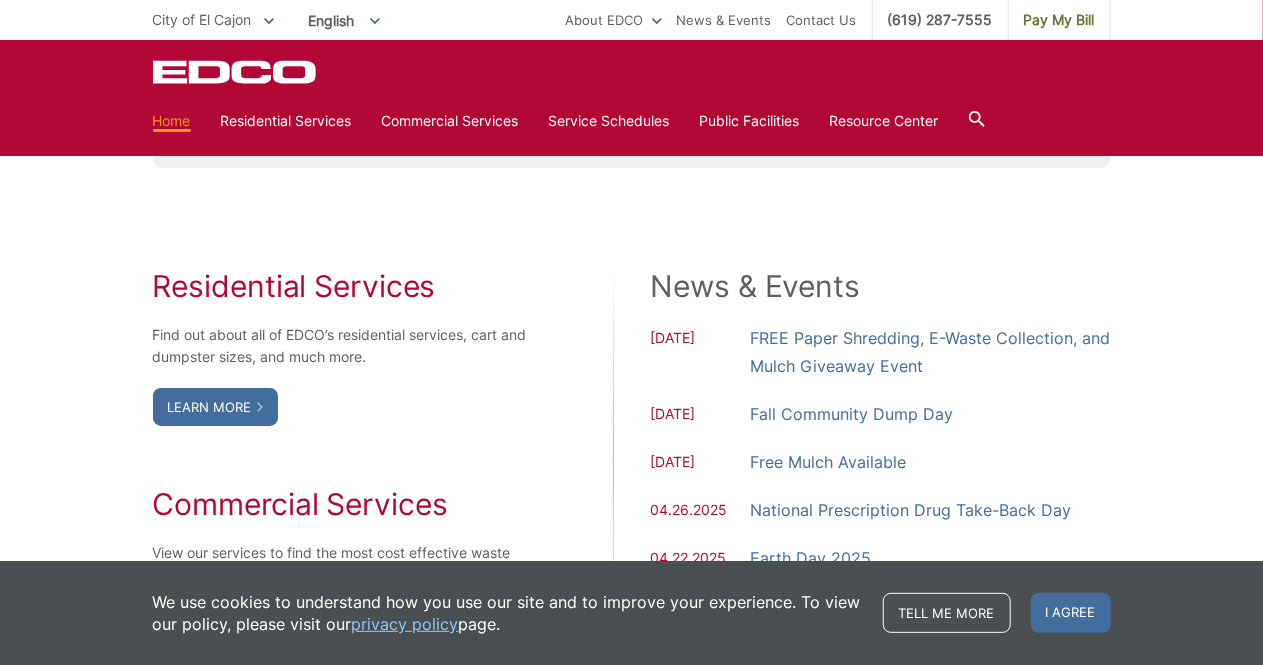 click on "Residential Services
Find out about all of EDCO’s residential services, cart and dumpster sizes, and much more.
Learn More
Commercial Services
View our services to find the most cost effective waste collection and/or recycling program for you.
Learn More
News & Events
[DATE]
FREE Paper Shredding, E-Waste Collection, and Mulch Giveaway Event
[DATE]
[DATE]" at bounding box center (632, 456) 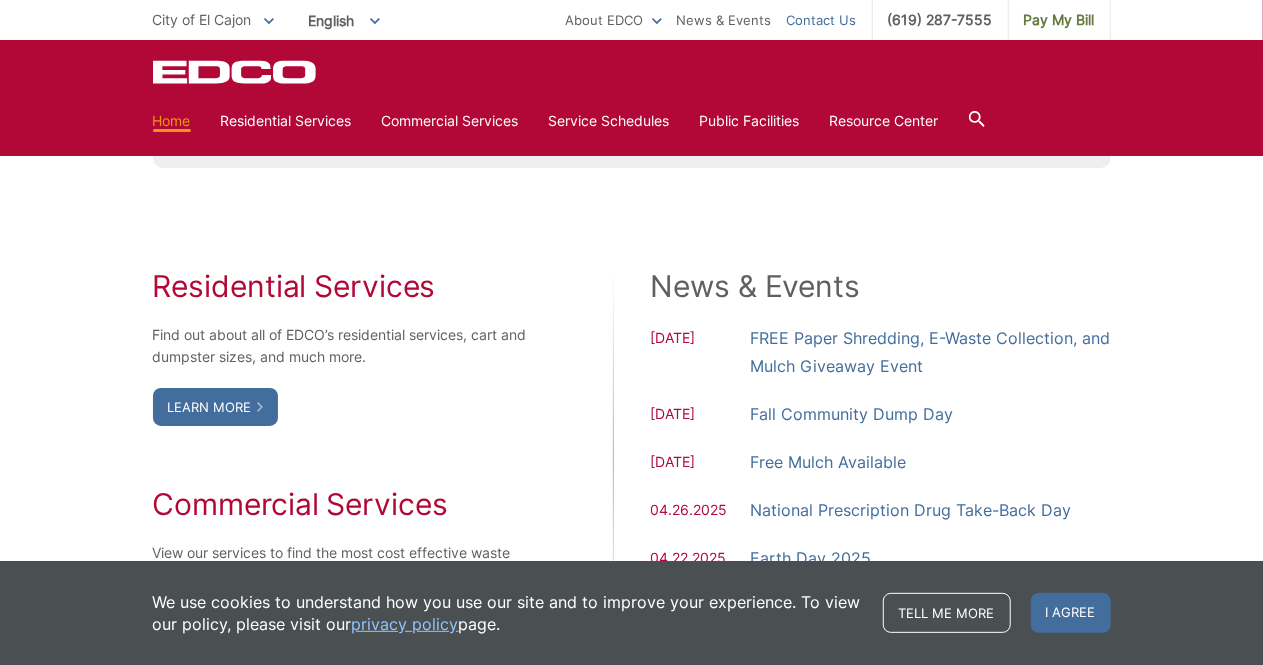 click on "Contact Us" at bounding box center (822, 20) 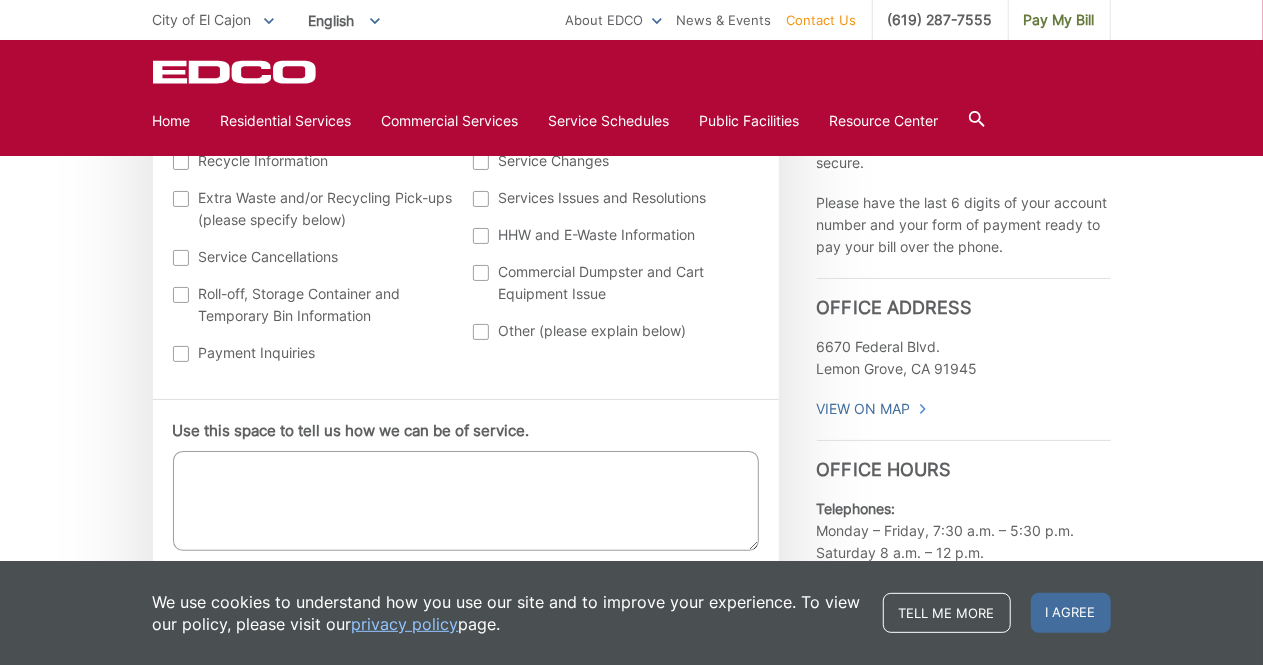 scroll, scrollTop: 1066, scrollLeft: 0, axis: vertical 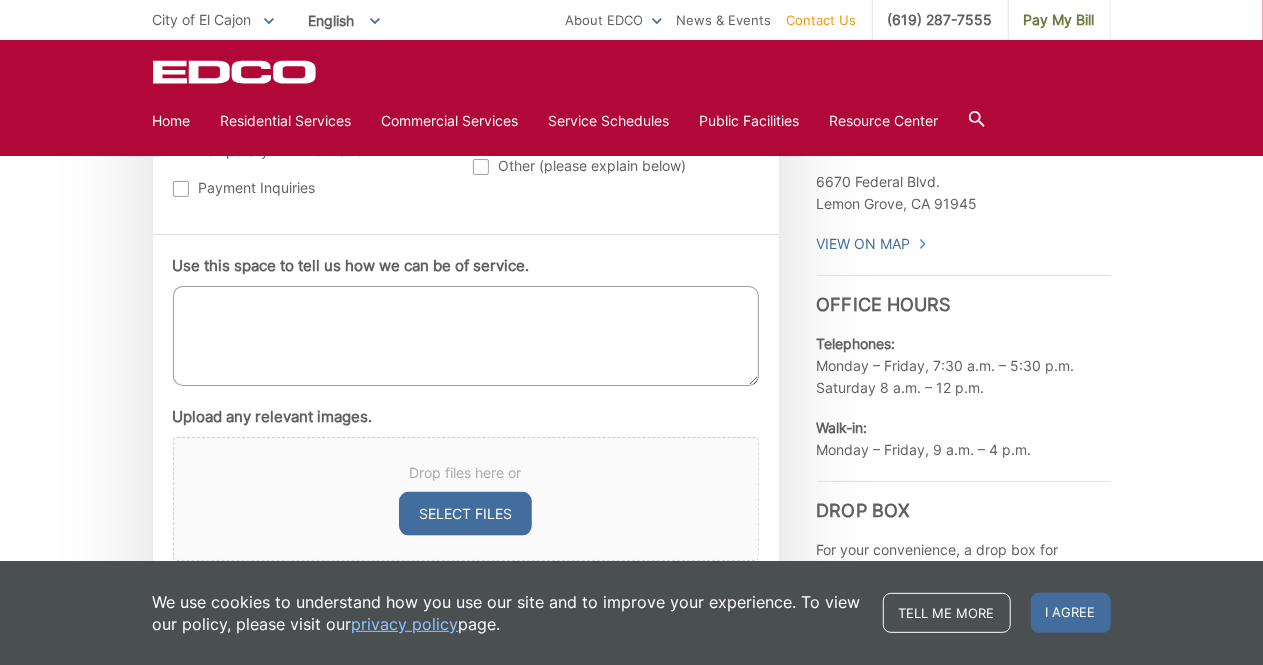 click on "Use this space to tell us how we can be of service." at bounding box center (466, 336) 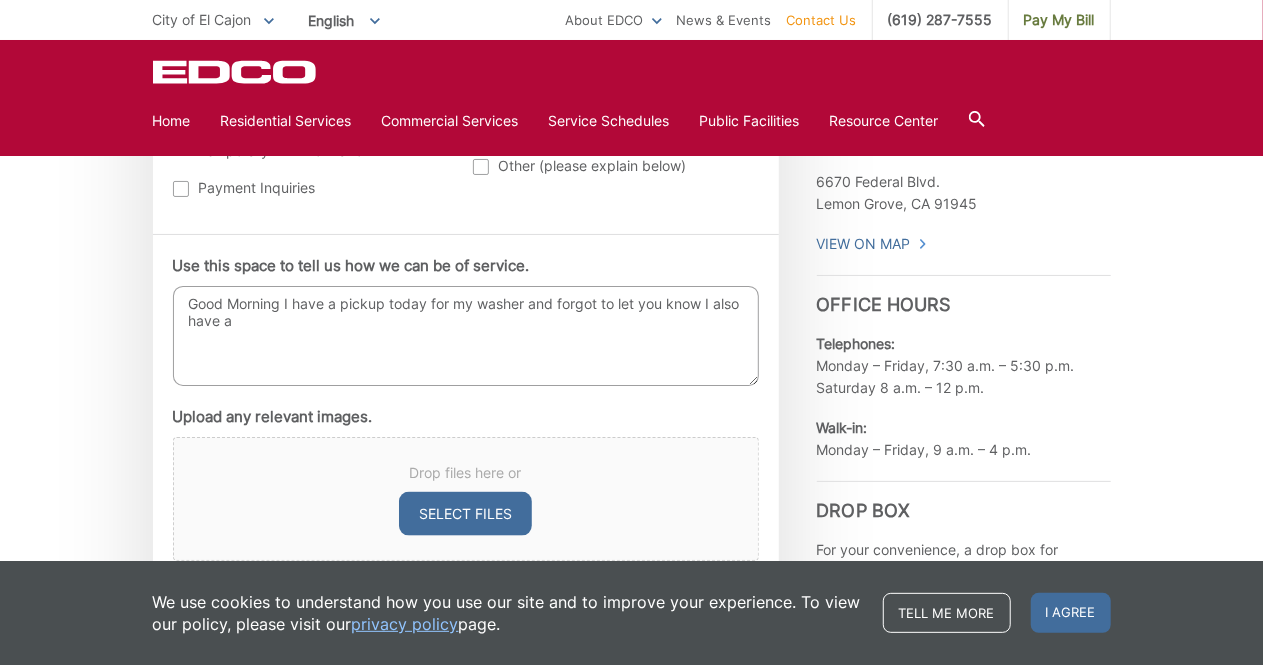 click on "Good Morning I have a pickup today for my washer and forgot to let you know I also have a" at bounding box center (466, 336) 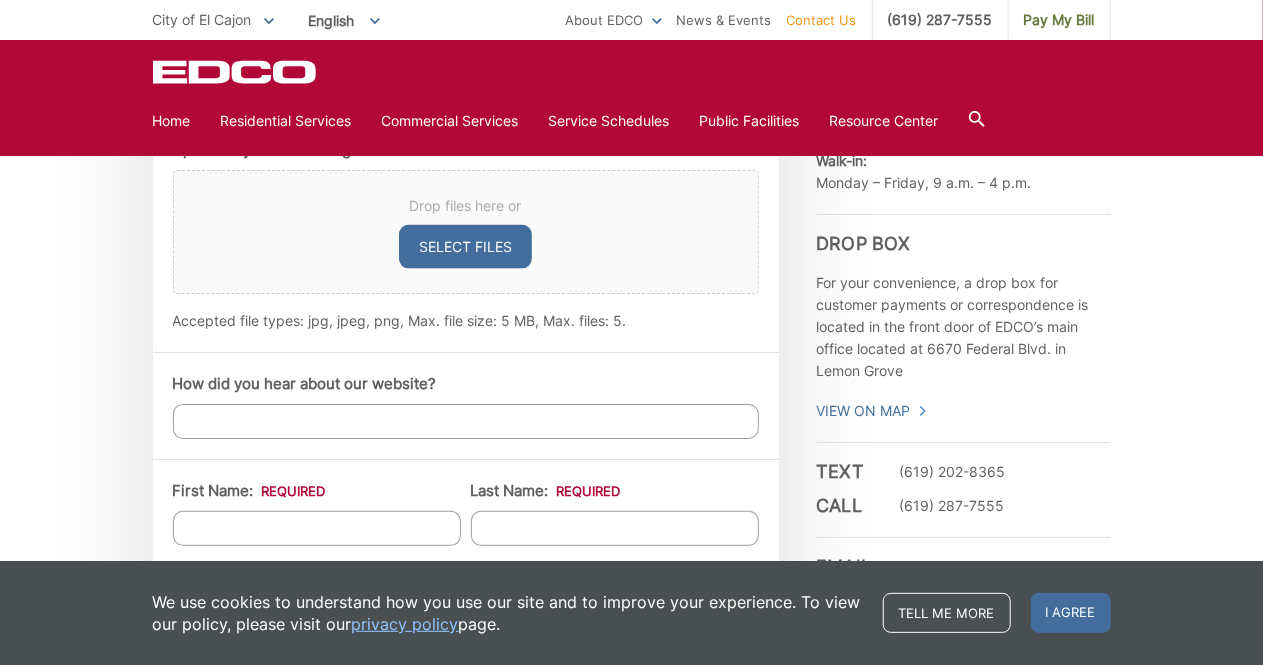 scroll, scrollTop: 1466, scrollLeft: 0, axis: vertical 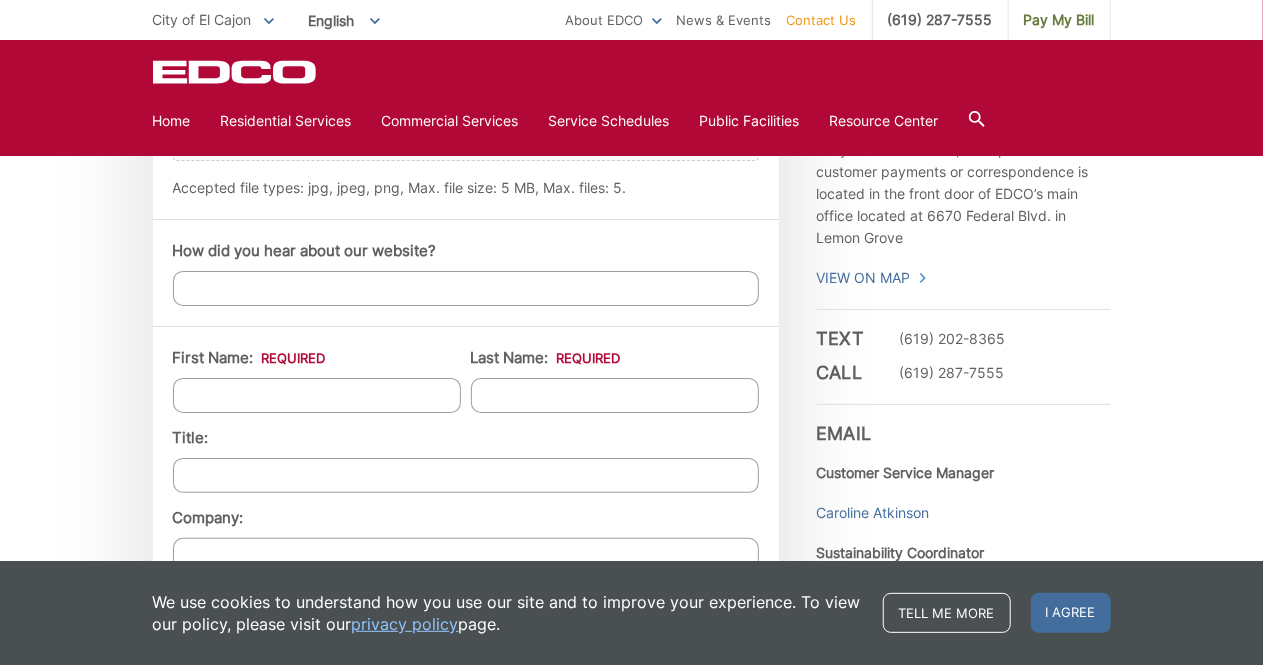 type on "Good Morning I have a pickup today for my washer and forgot to let you know I also have a dresser to be picked up also which we put out with the washer.   Thank you." 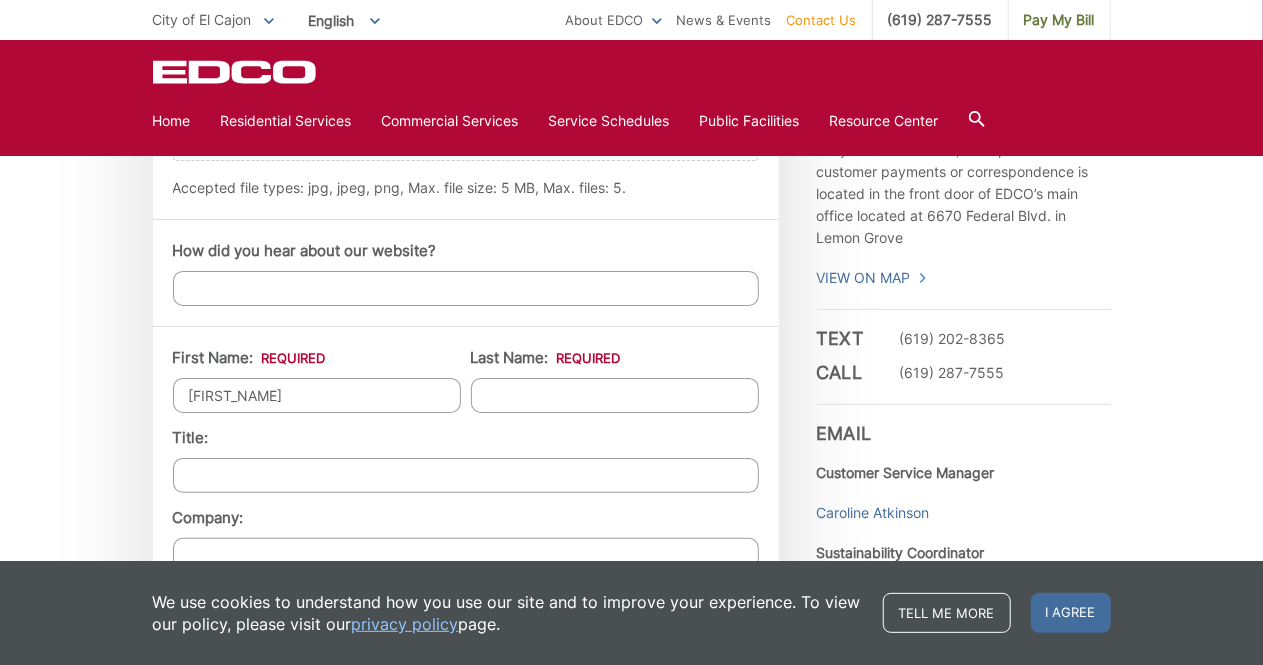 type on "[FIRST_NAME]" 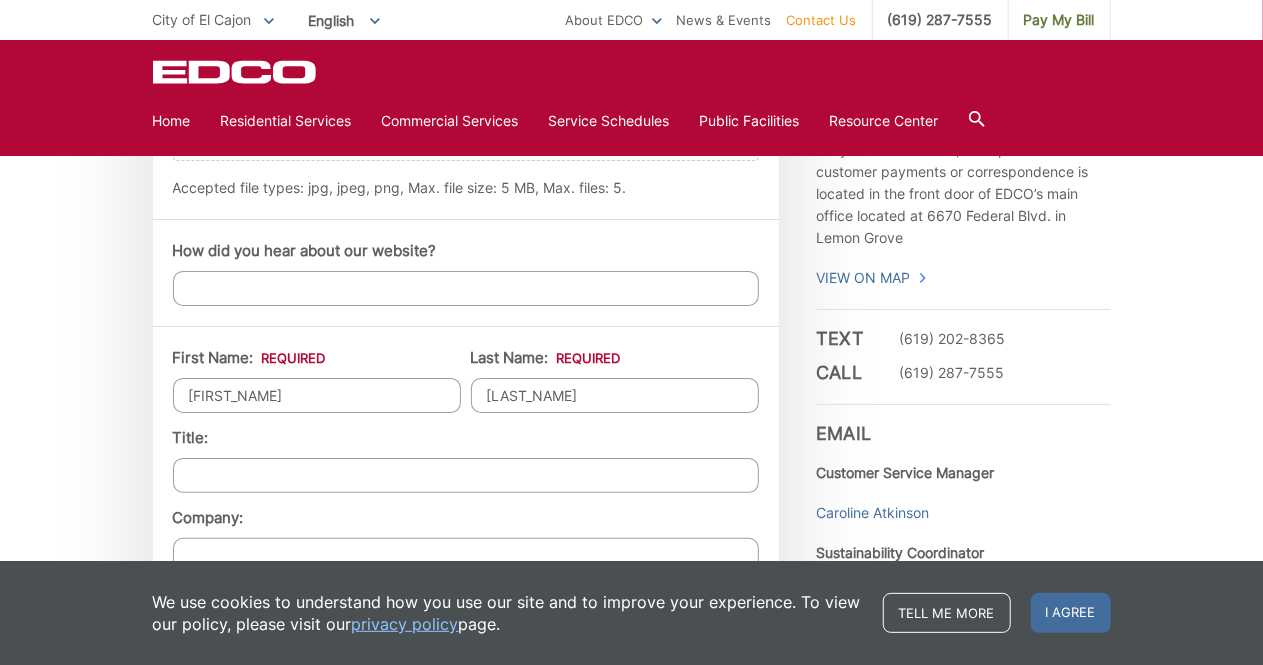 type on "[LAST_NAME]" 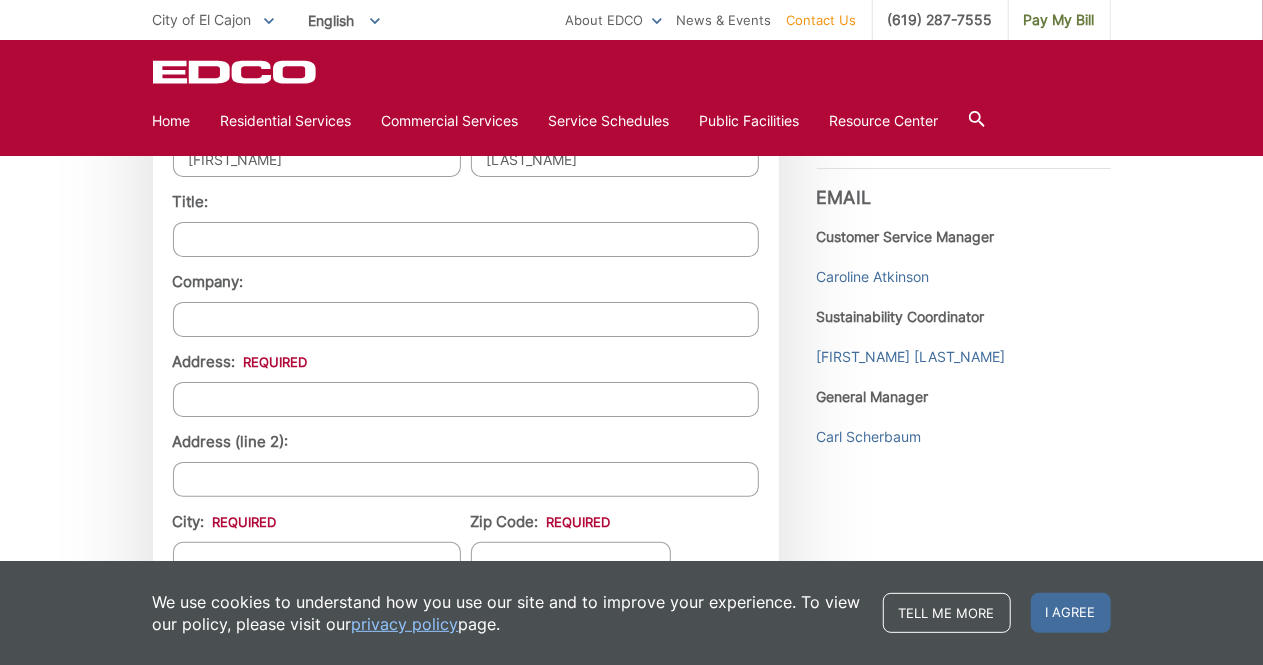 scroll, scrollTop: 1733, scrollLeft: 0, axis: vertical 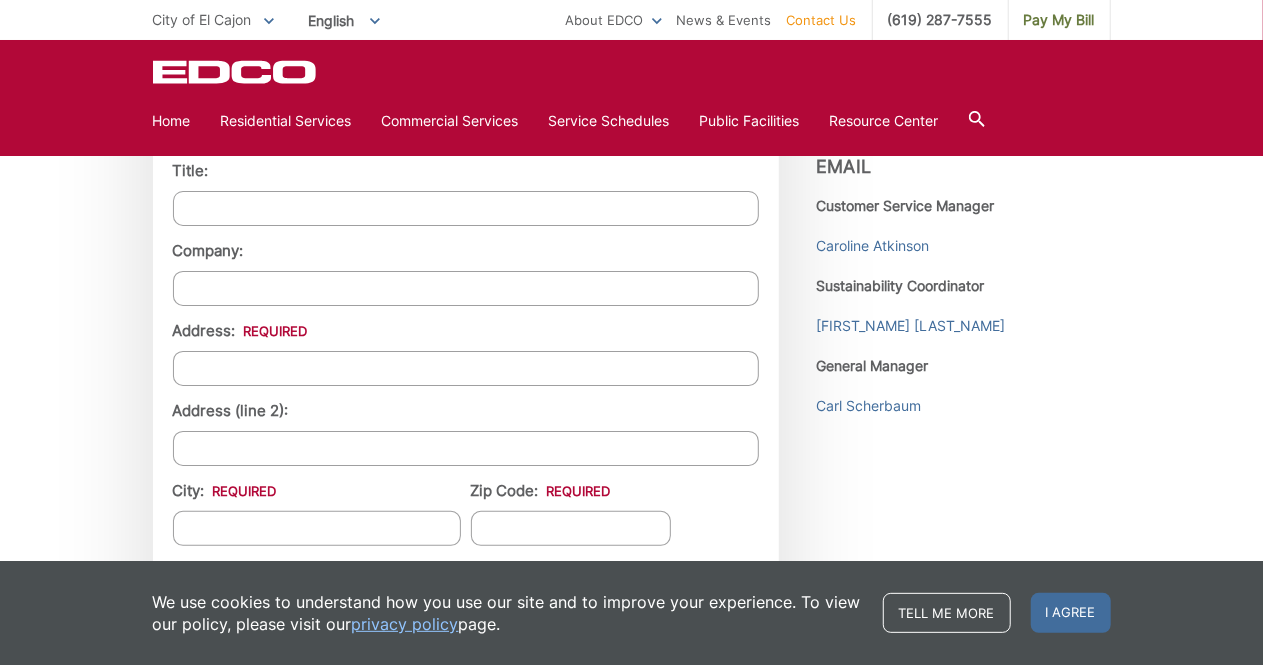 click on "Address: *" at bounding box center (466, 368) 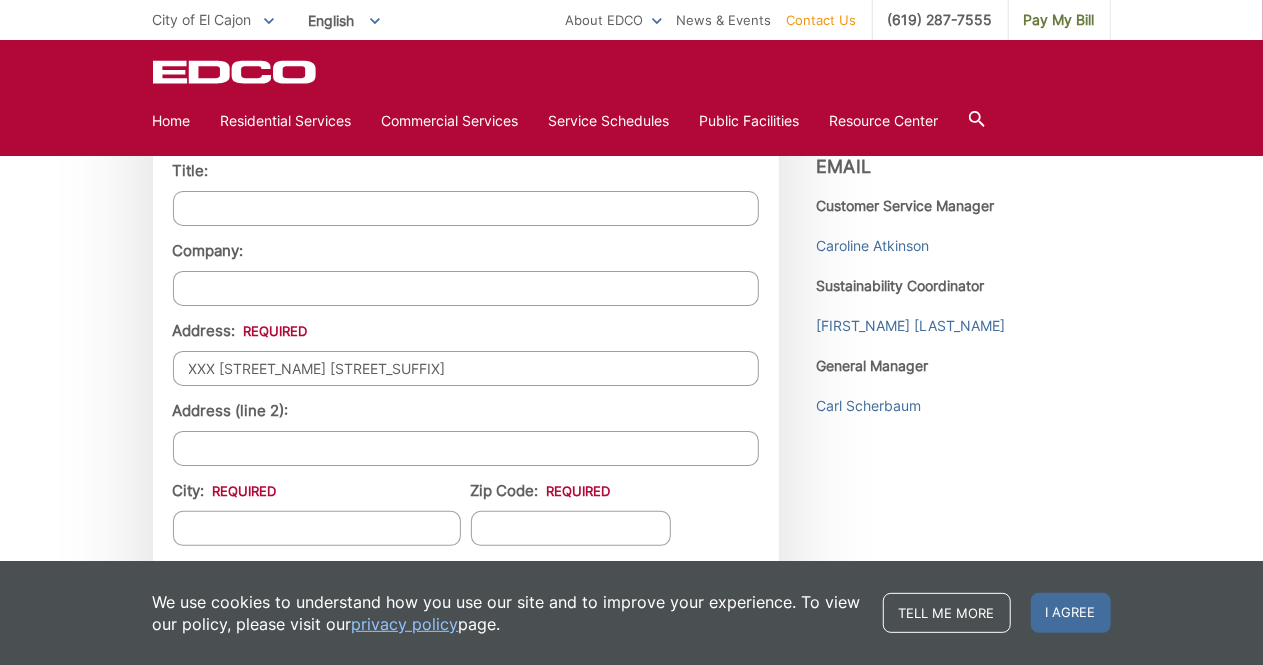 type on "XXX [STREET_NAME] [STREET_SUFFIX]" 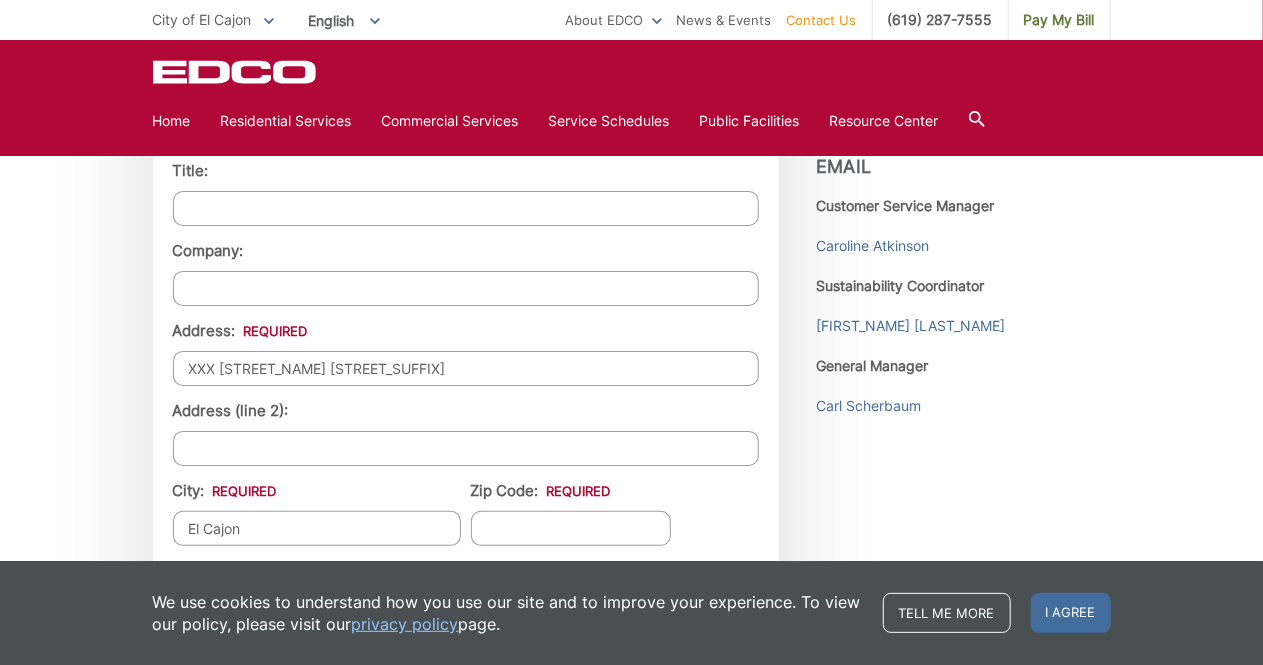 type on "El Cajon" 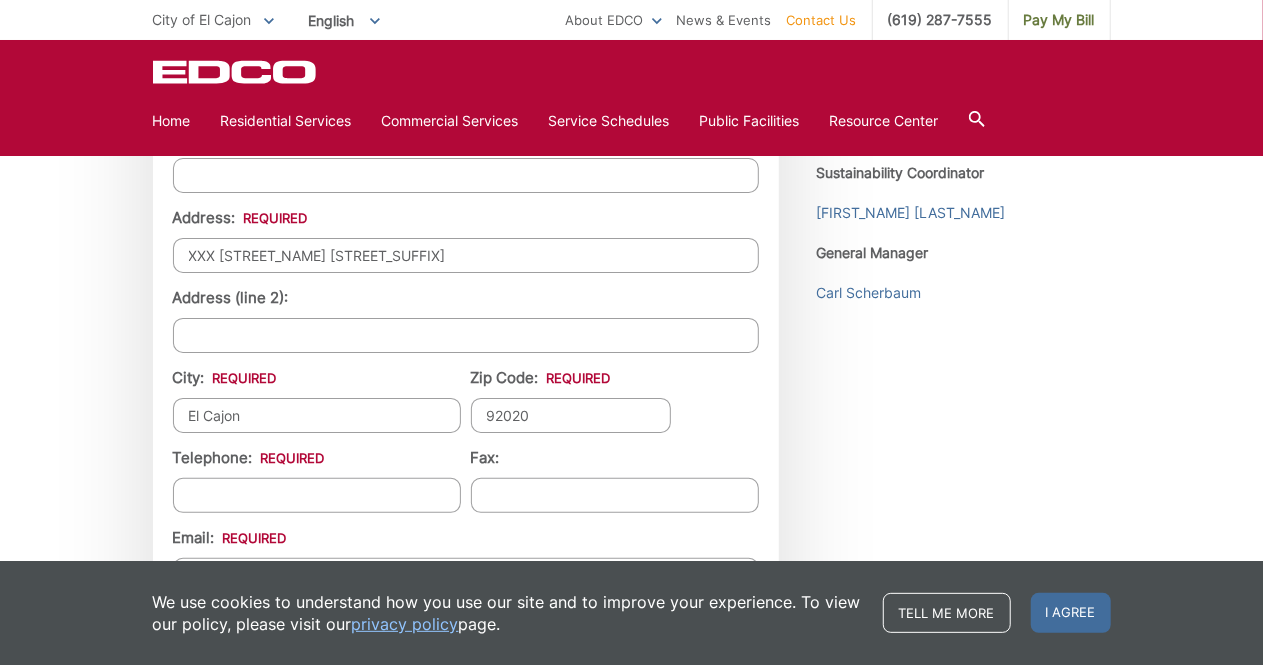 scroll, scrollTop: 2000, scrollLeft: 0, axis: vertical 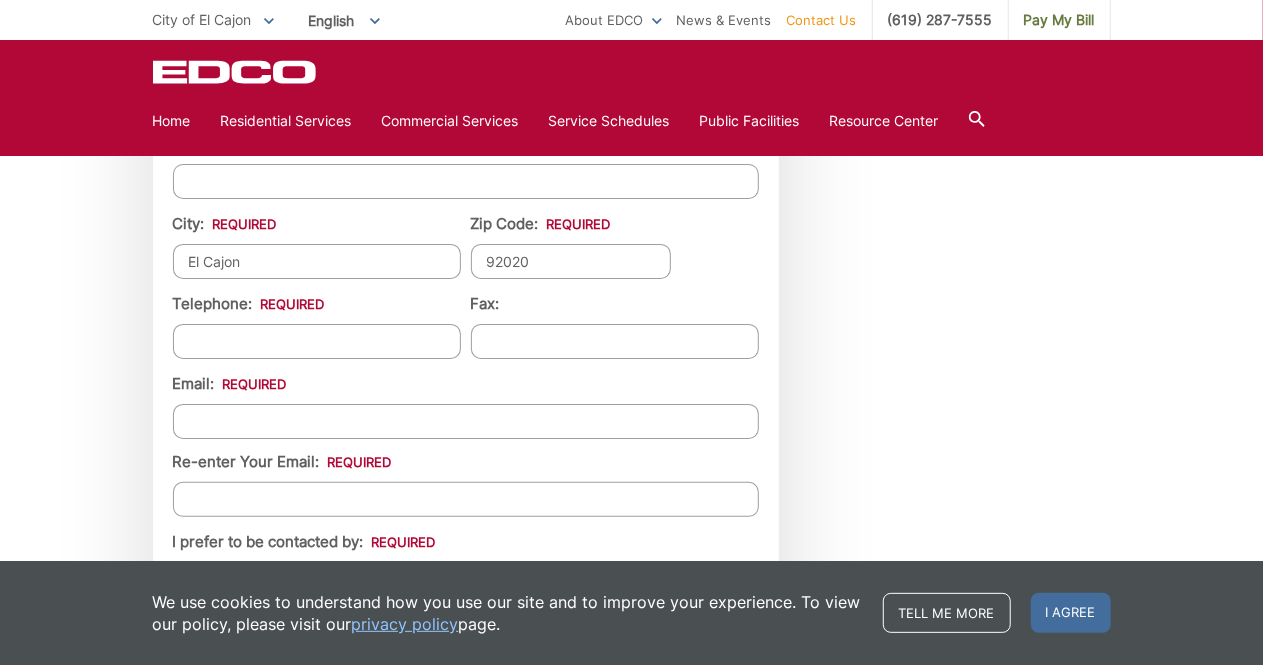 type on "92020" 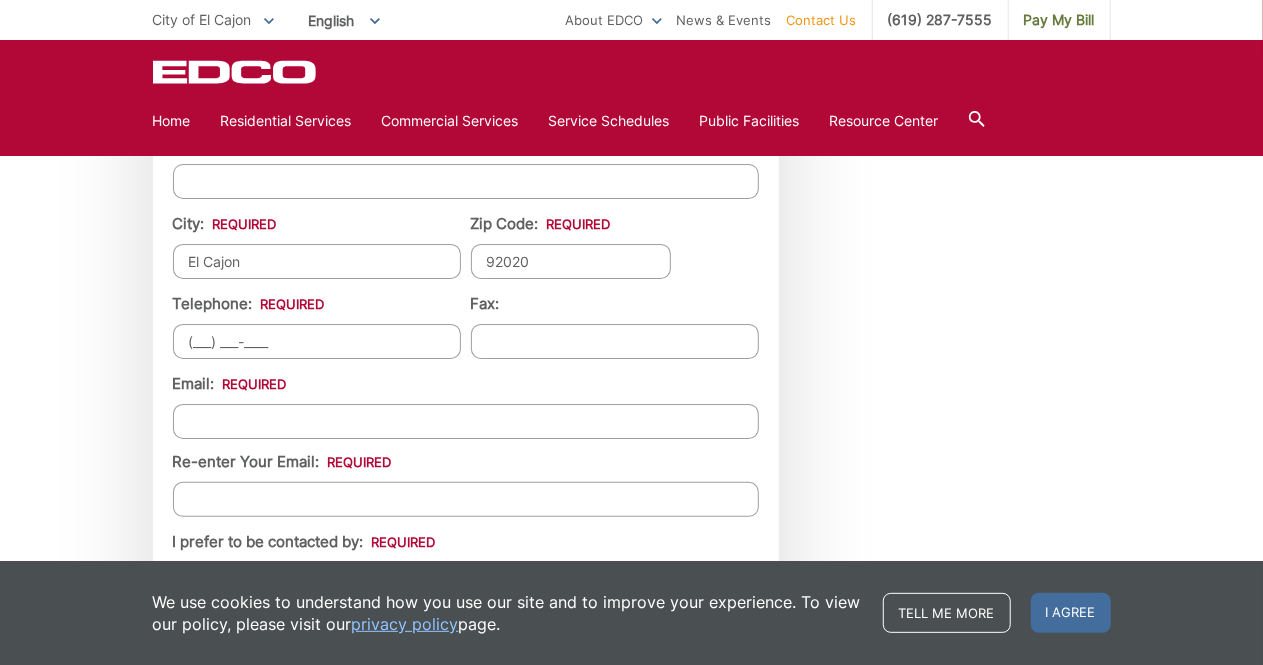 click on "(___) ___-____" at bounding box center [317, 341] 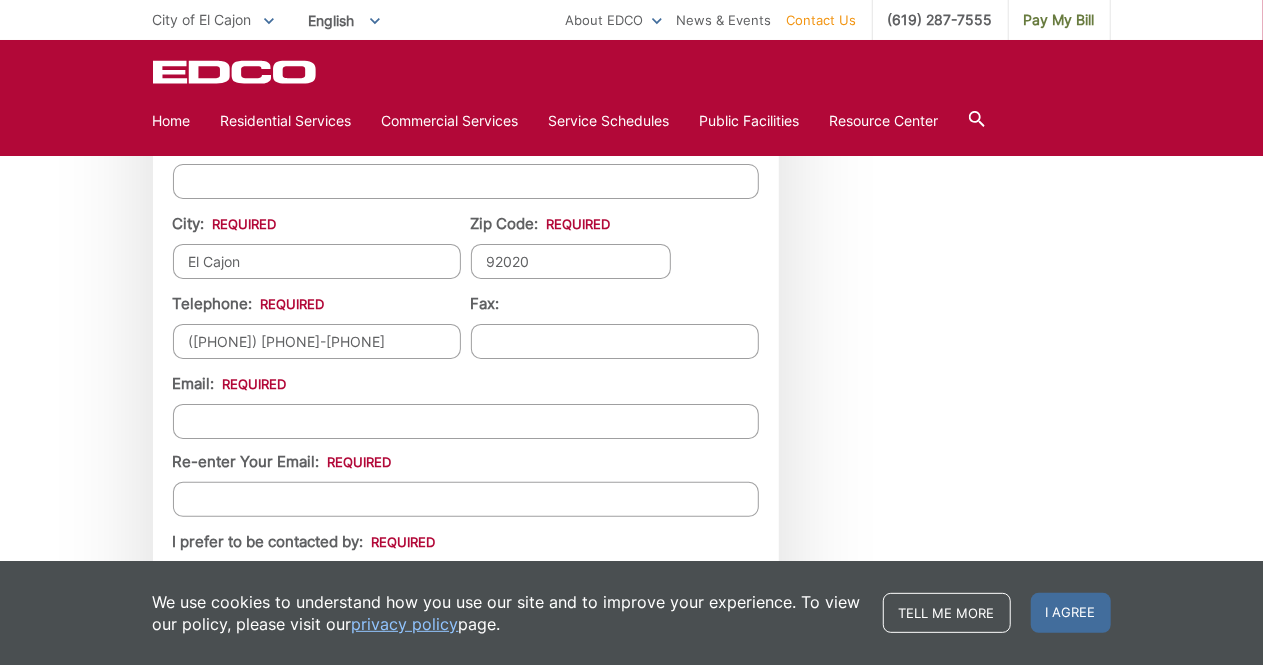 type on "[PHONE]" 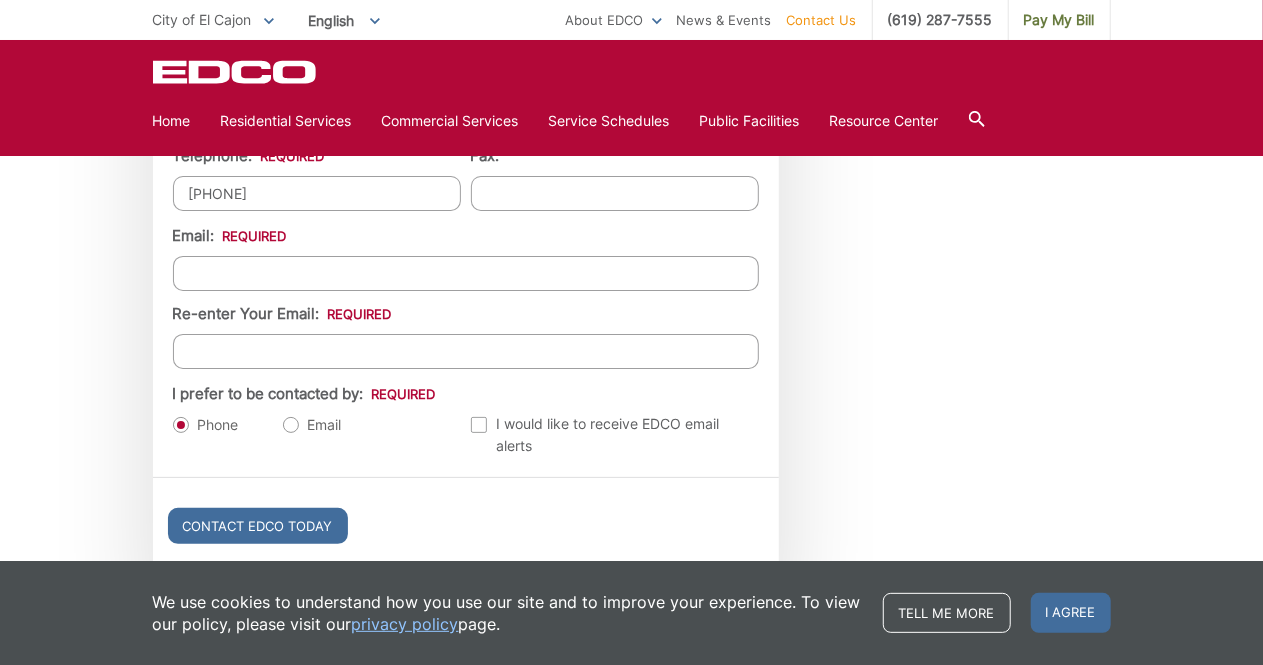 scroll, scrollTop: 2133, scrollLeft: 0, axis: vertical 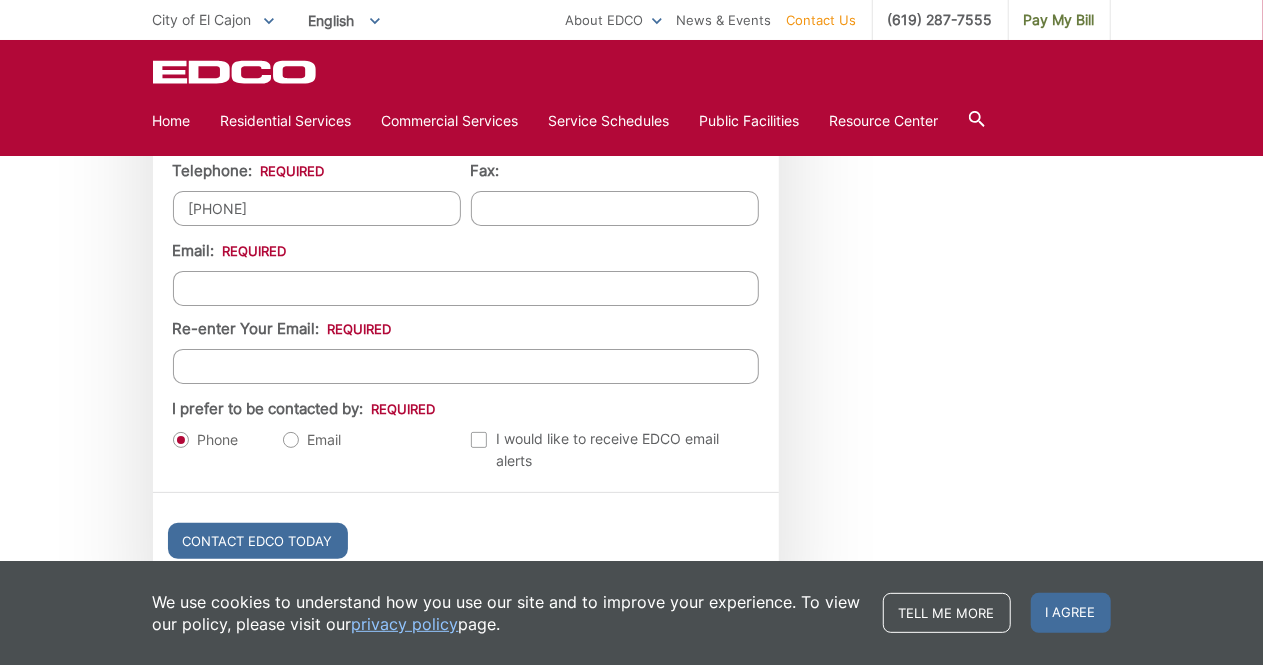 click on "Email *" at bounding box center [466, 288] 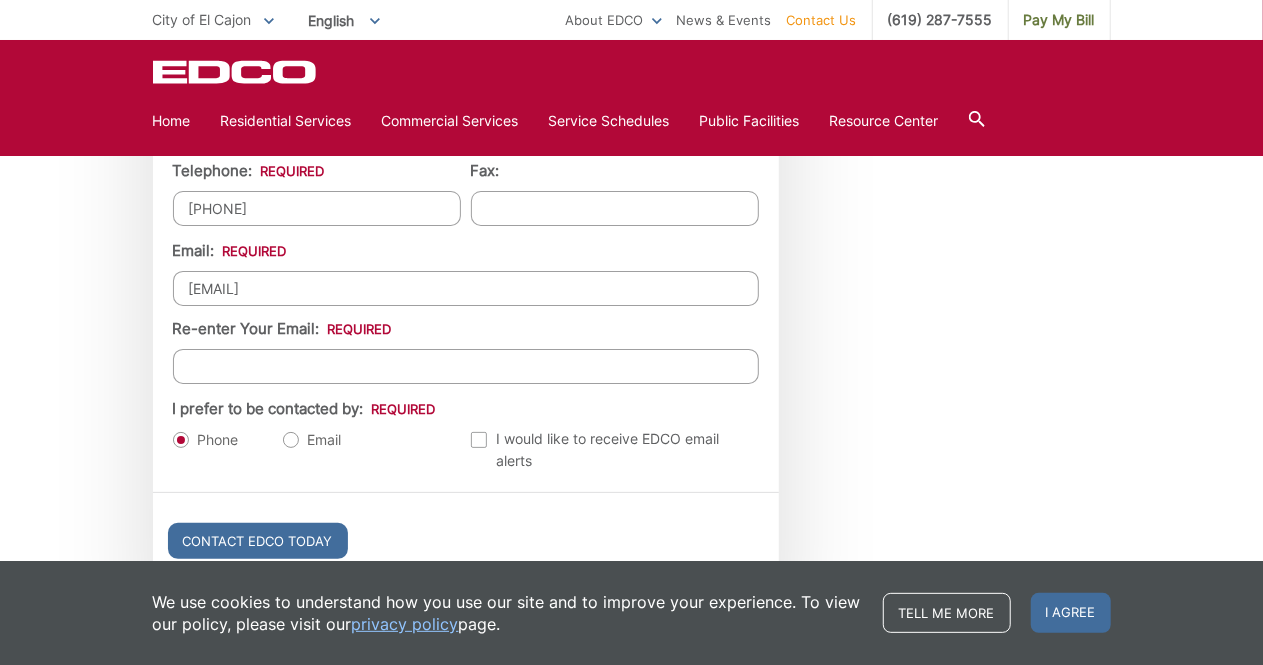 type on "[EMAIL]" 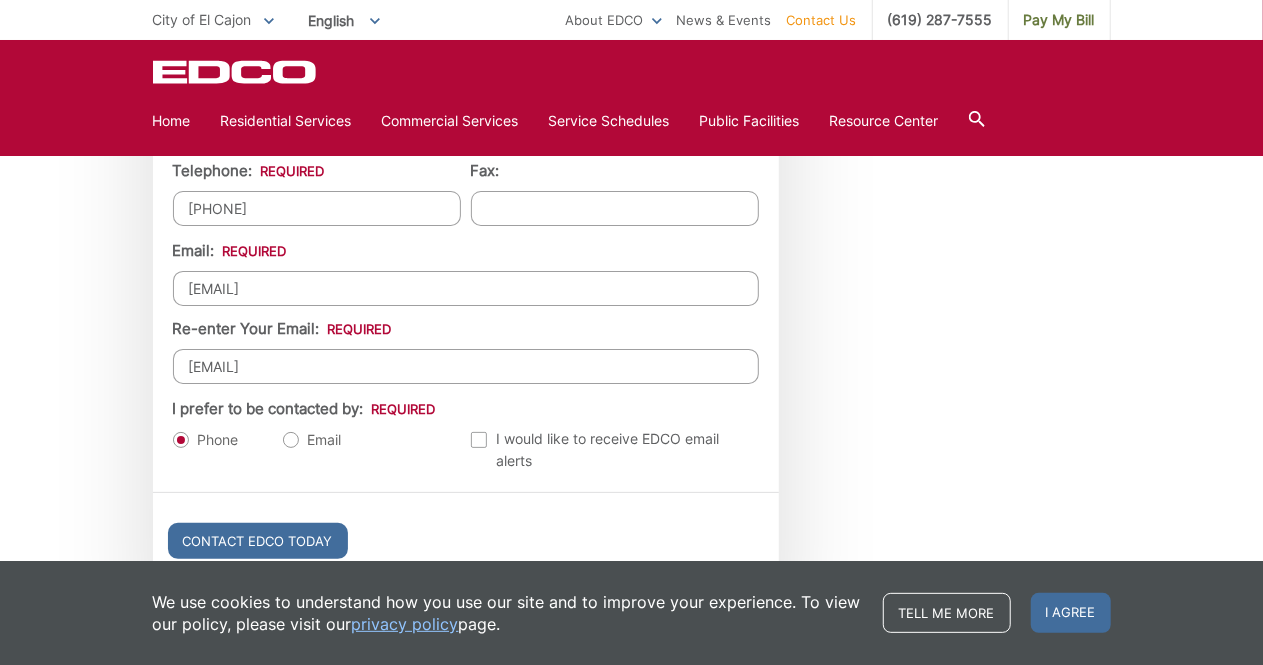 scroll, scrollTop: 2266, scrollLeft: 0, axis: vertical 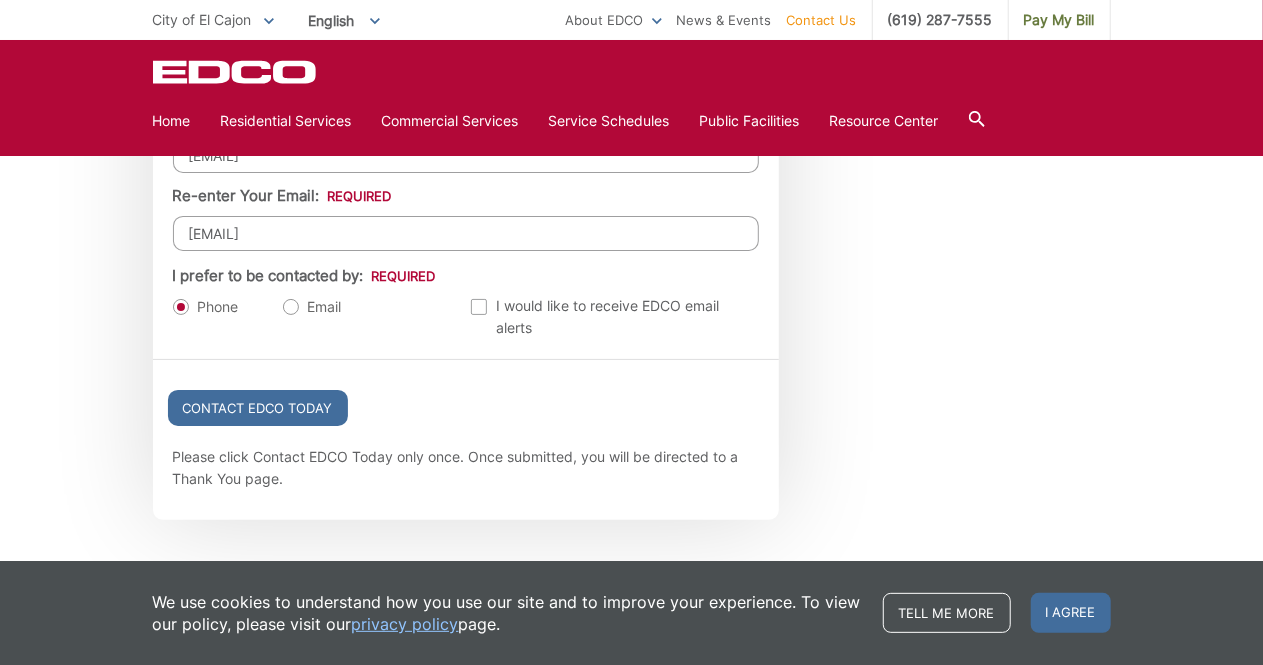 type on "[EMAIL]" 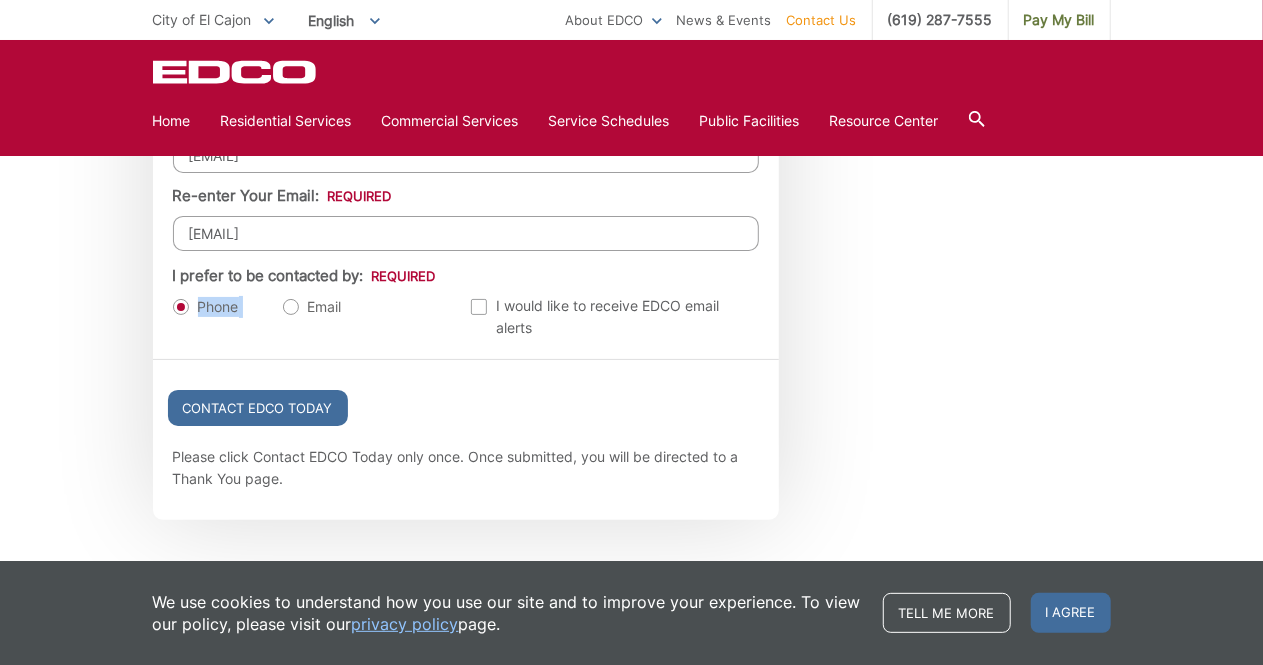 drag, startPoint x: 301, startPoint y: 286, endPoint x: 295, endPoint y: 296, distance: 11.661903 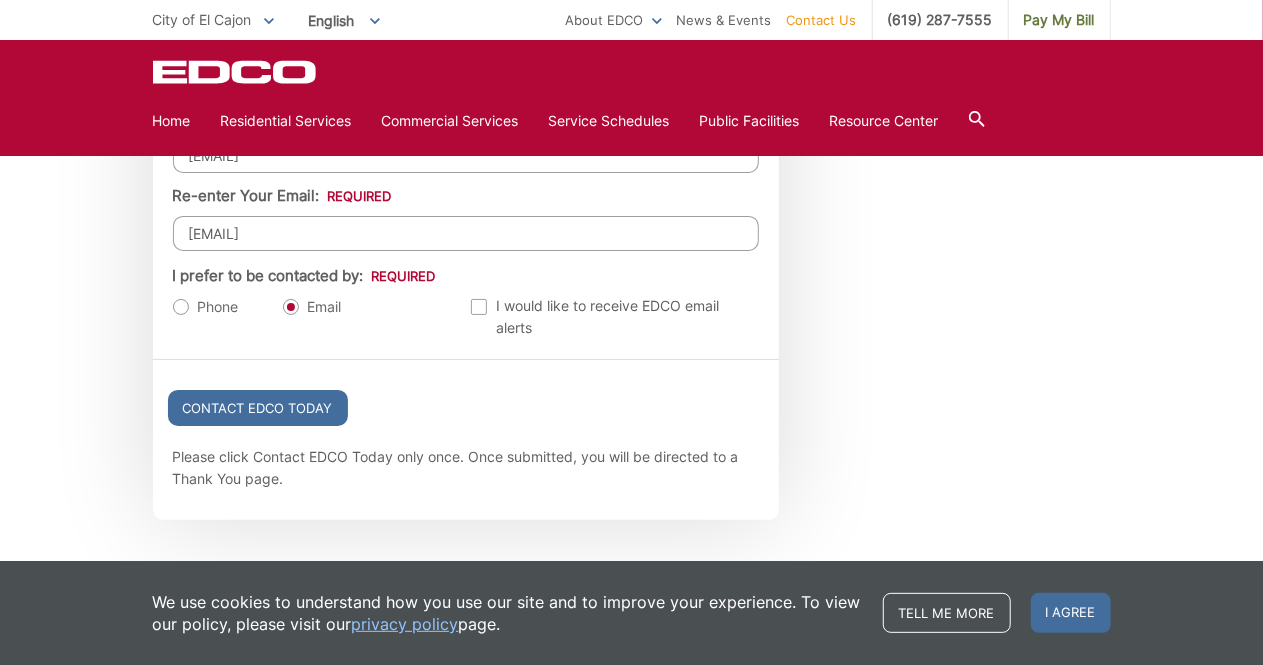 click on "Phone" at bounding box center (206, 307) 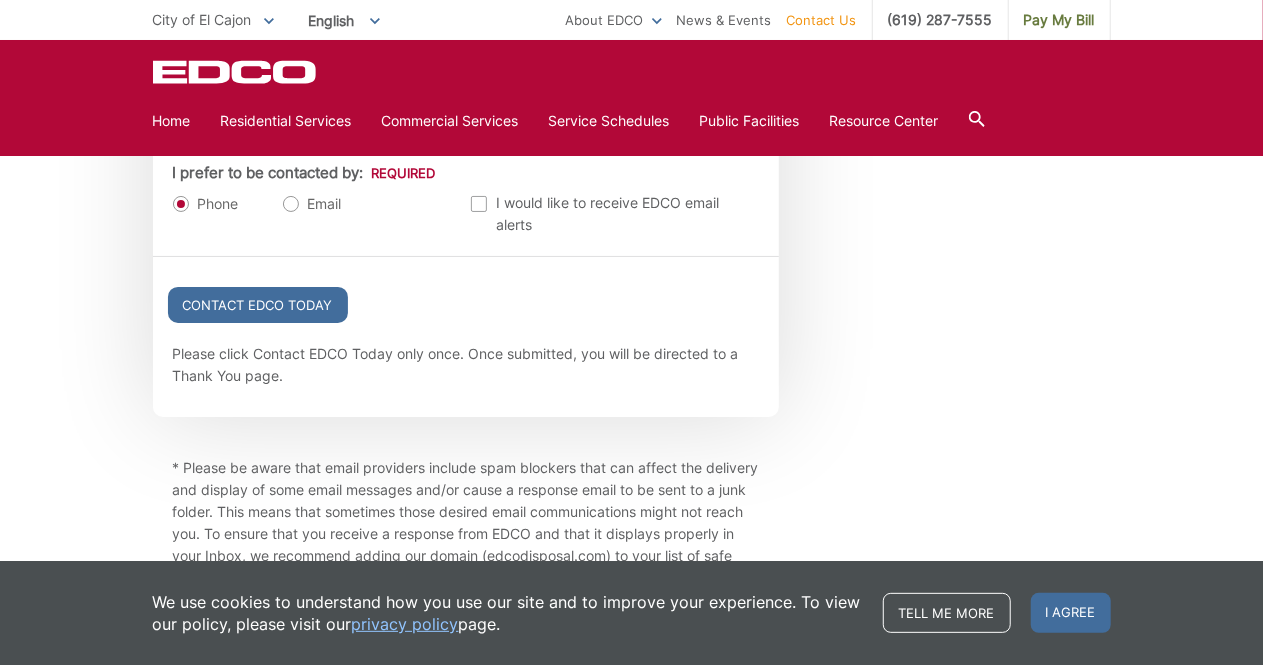 scroll, scrollTop: 2400, scrollLeft: 0, axis: vertical 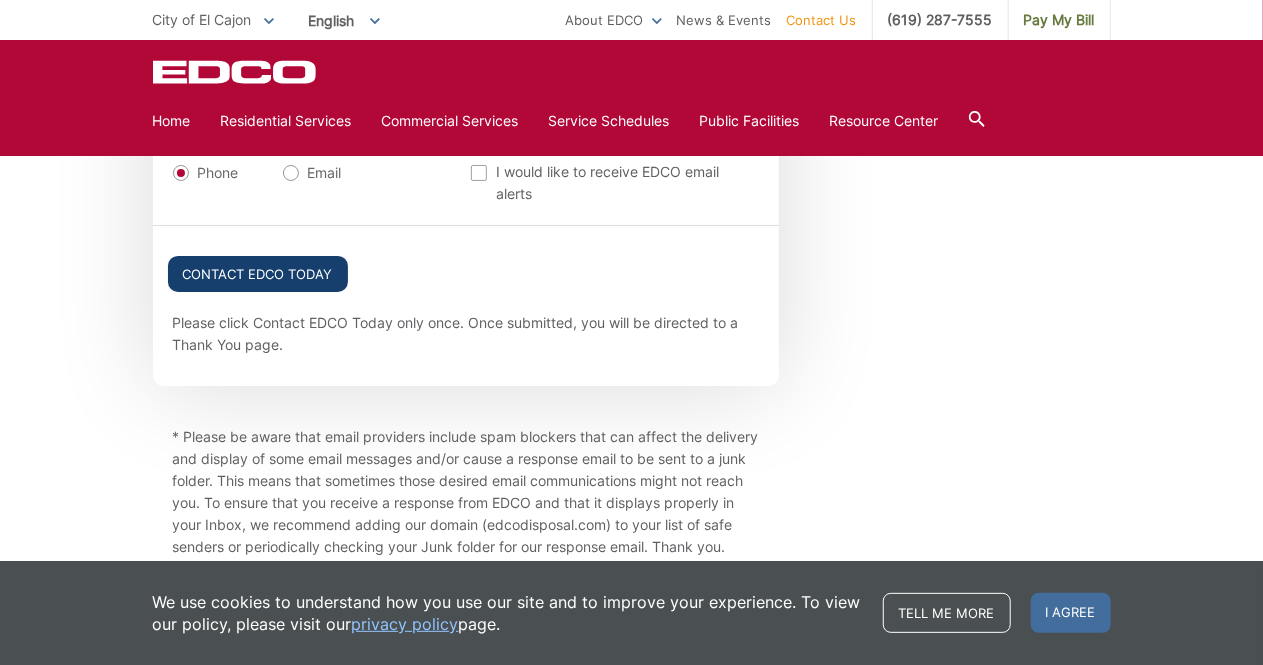click on "Contact EDCO Today" at bounding box center (258, 274) 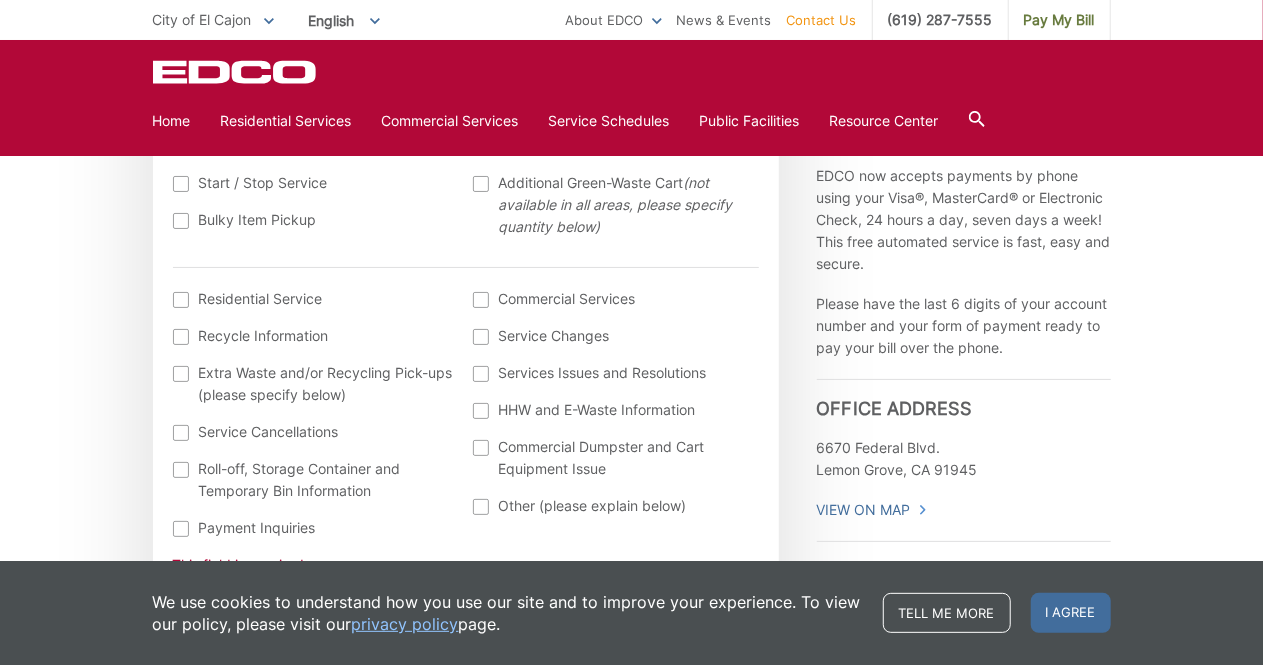scroll, scrollTop: 666, scrollLeft: 0, axis: vertical 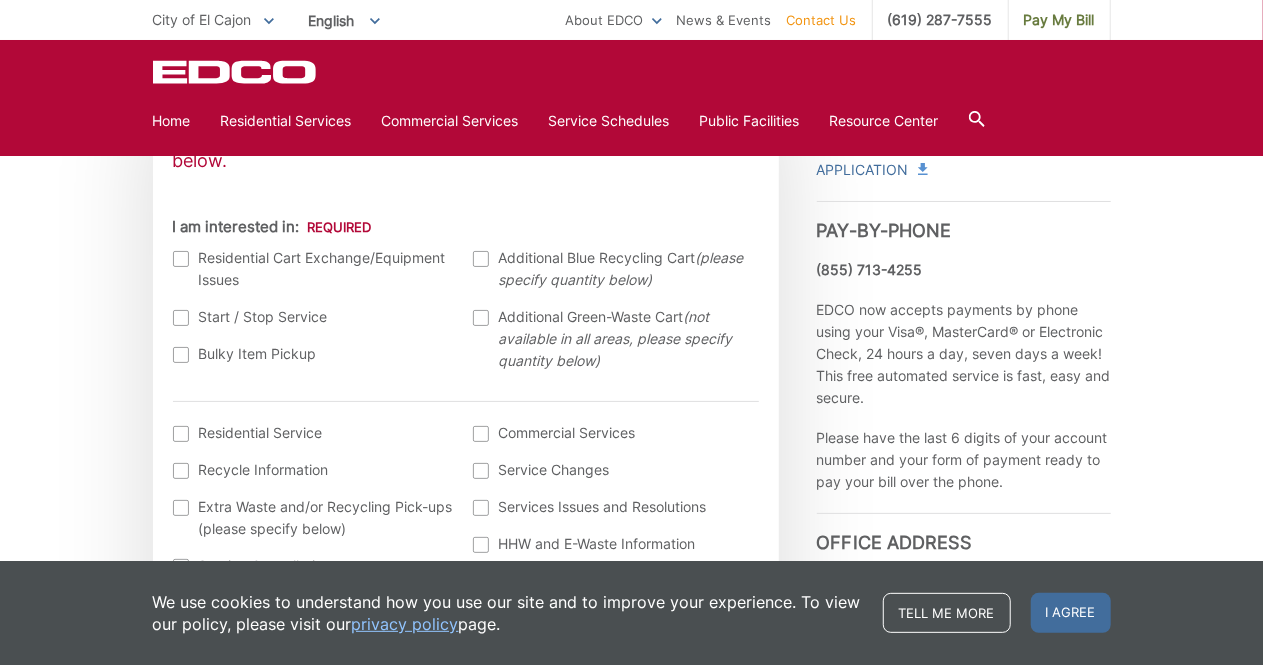 click at bounding box center [181, 355] 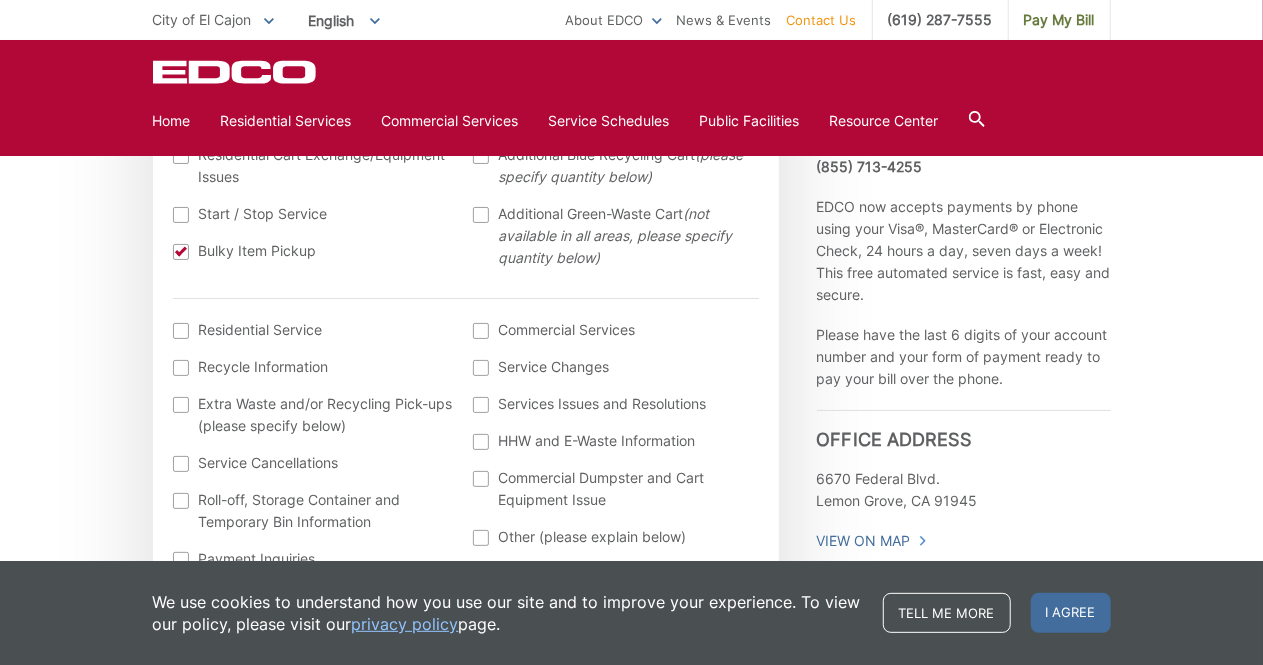 scroll, scrollTop: 800, scrollLeft: 0, axis: vertical 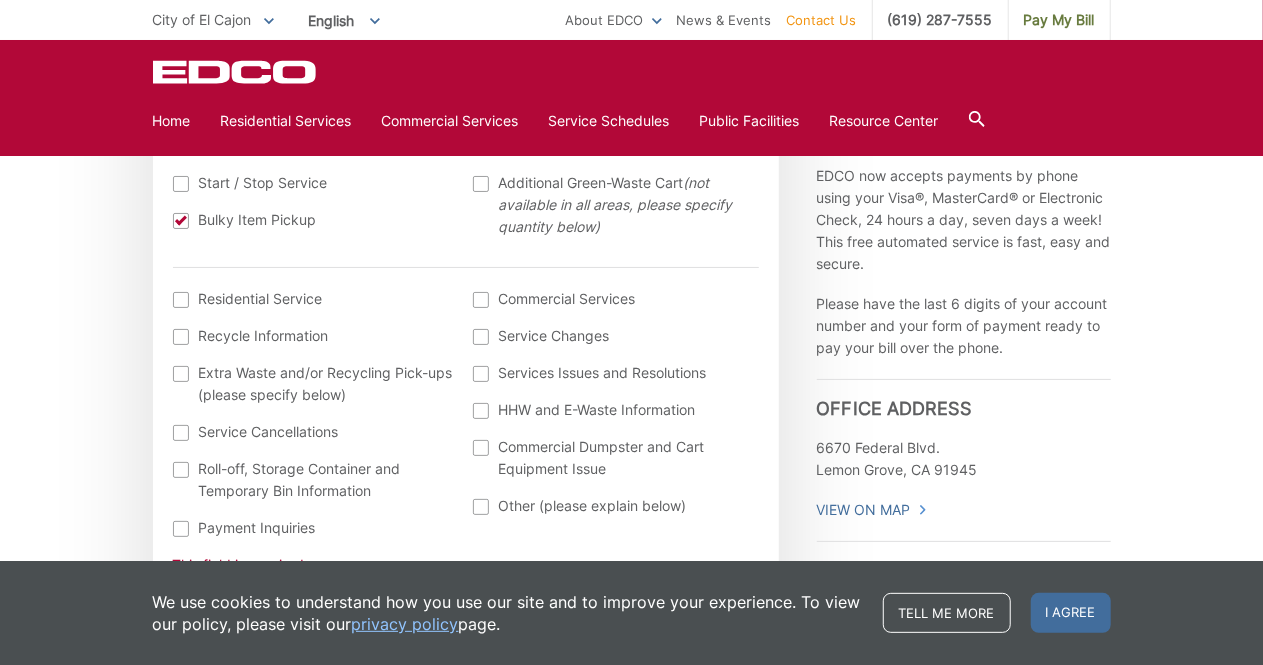 click at bounding box center (181, 300) 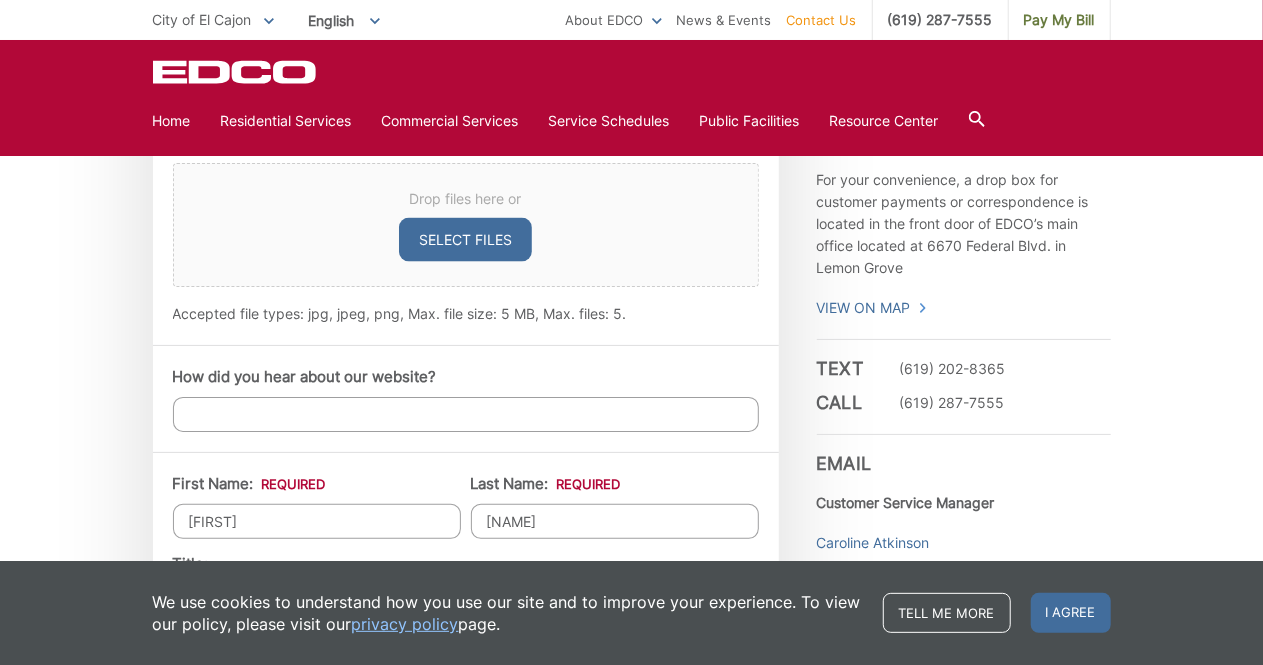 scroll, scrollTop: 1466, scrollLeft: 0, axis: vertical 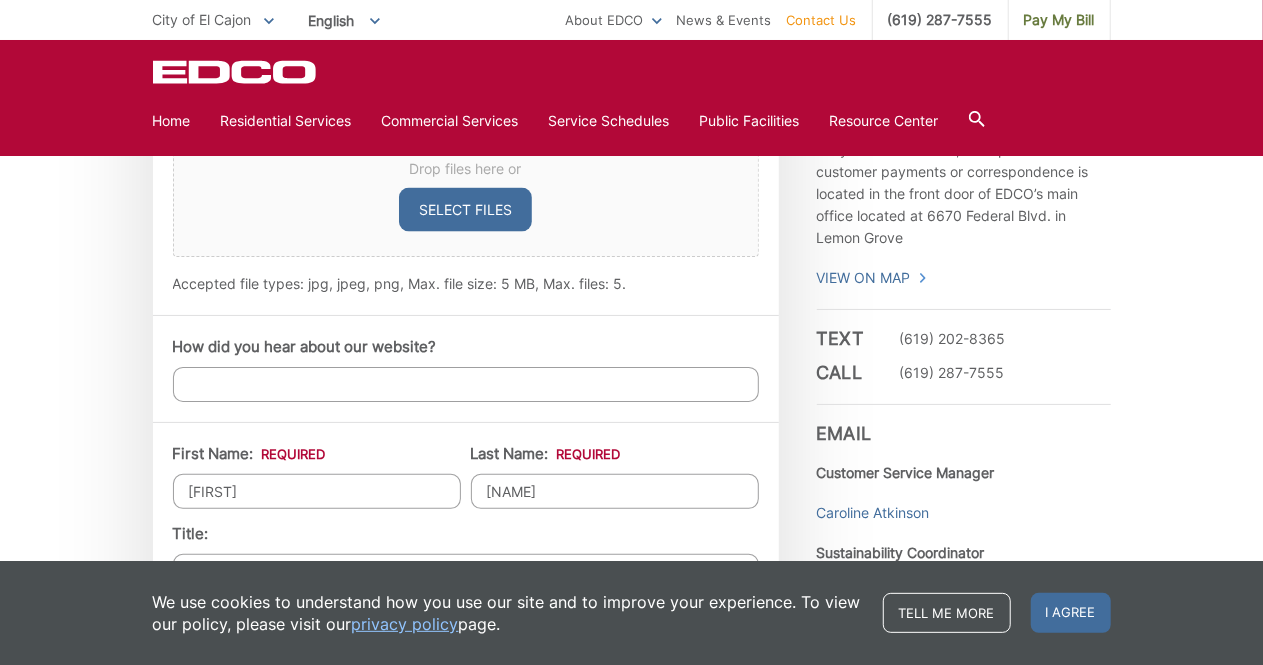 click on "How did you hear about our website?" at bounding box center [466, 384] 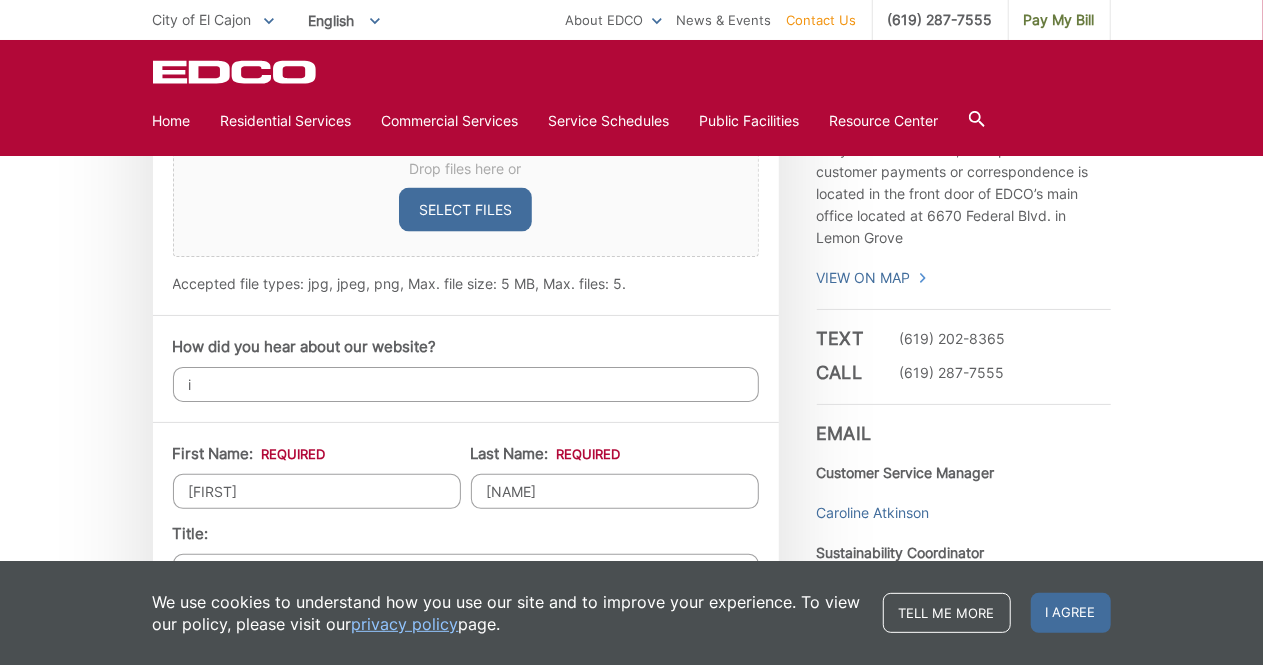 type on "i" 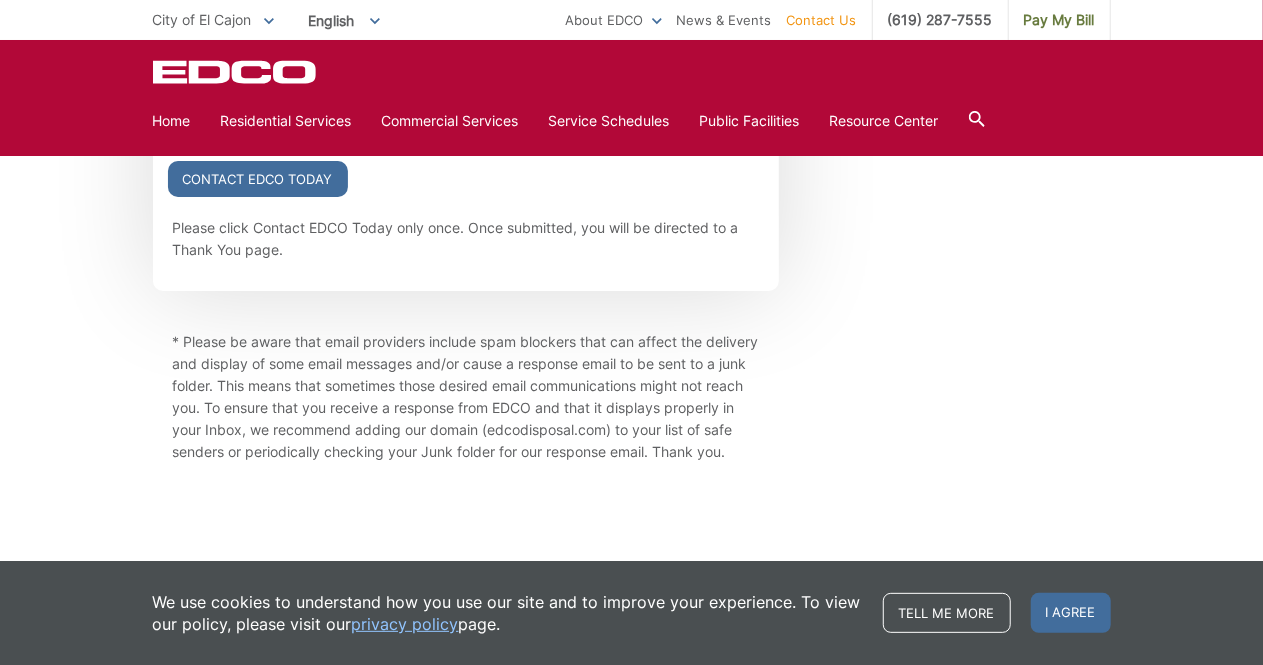 scroll, scrollTop: 2468, scrollLeft: 0, axis: vertical 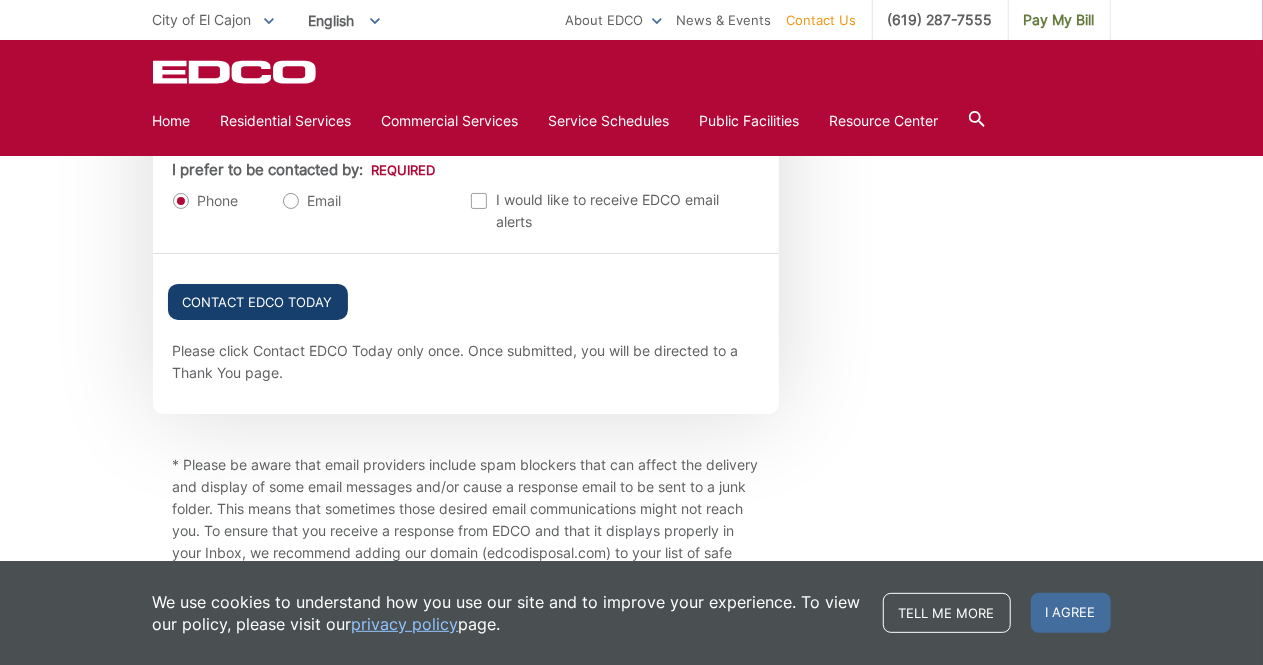 type on "I have trash pickup by EDCO" 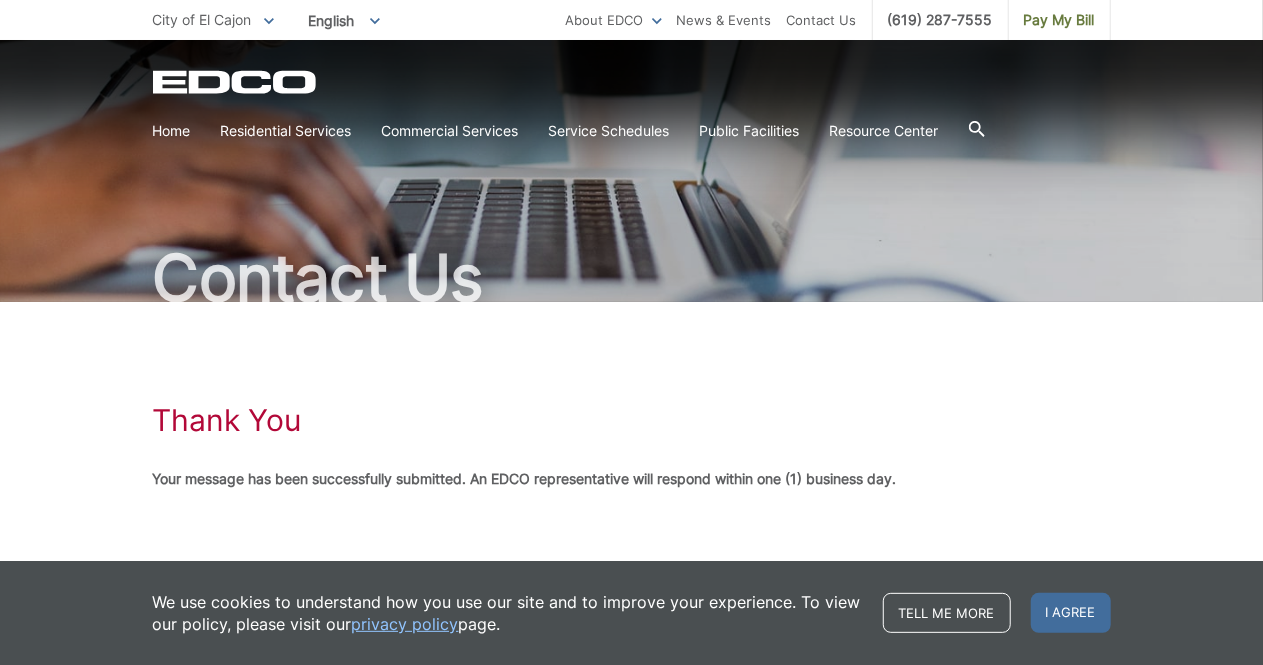 scroll, scrollTop: 74, scrollLeft: 0, axis: vertical 